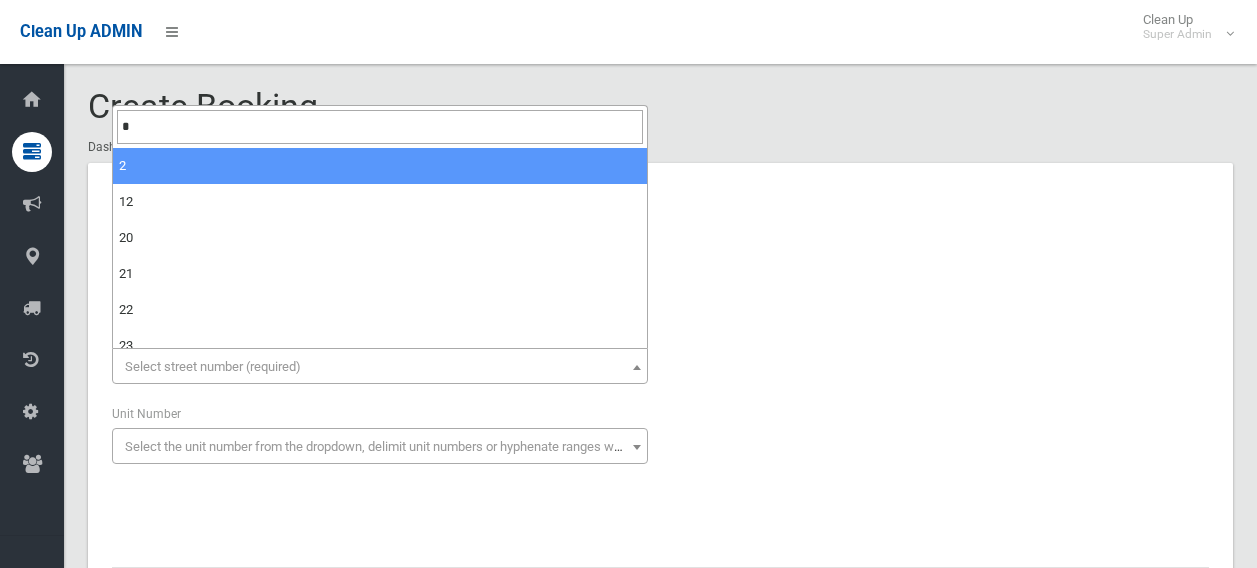 scroll, scrollTop: 0, scrollLeft: 0, axis: both 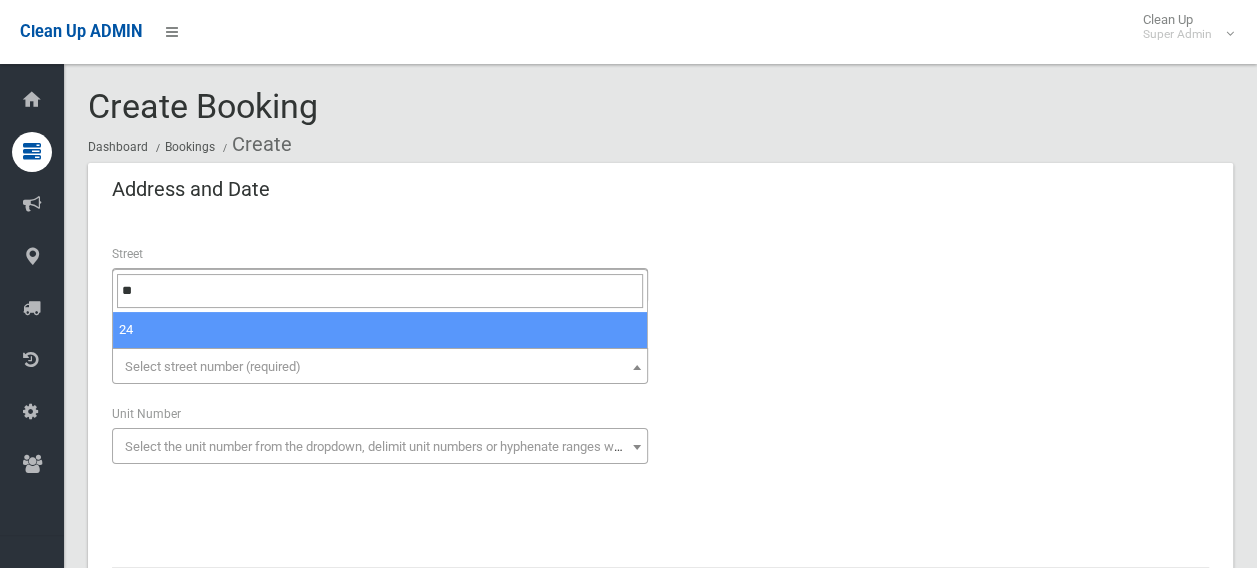 type on "**" 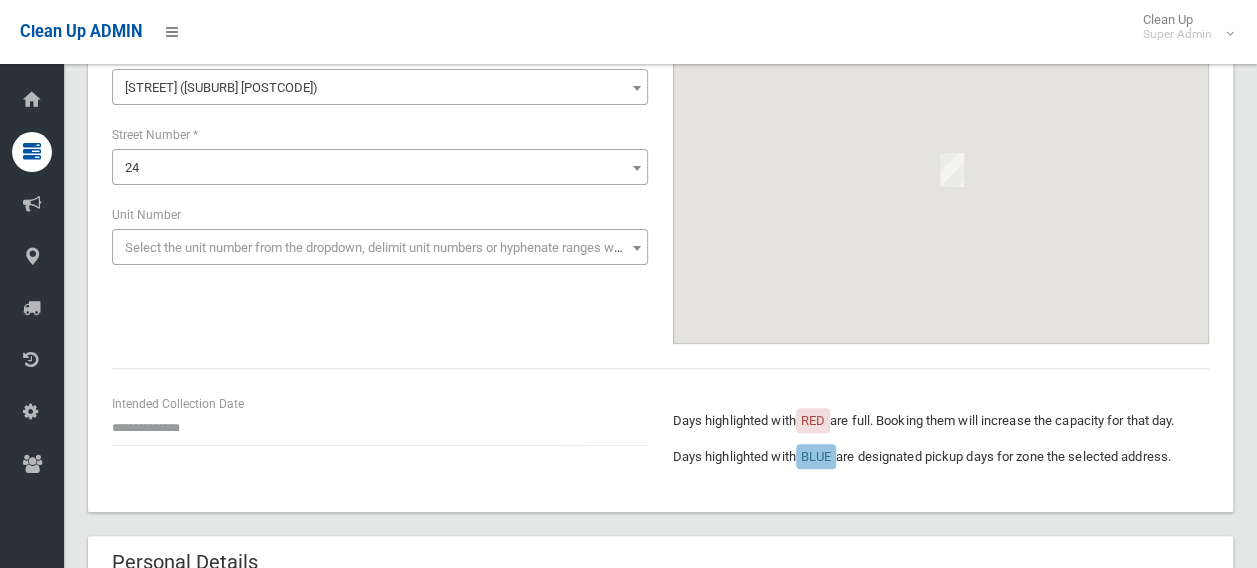 scroll, scrollTop: 200, scrollLeft: 0, axis: vertical 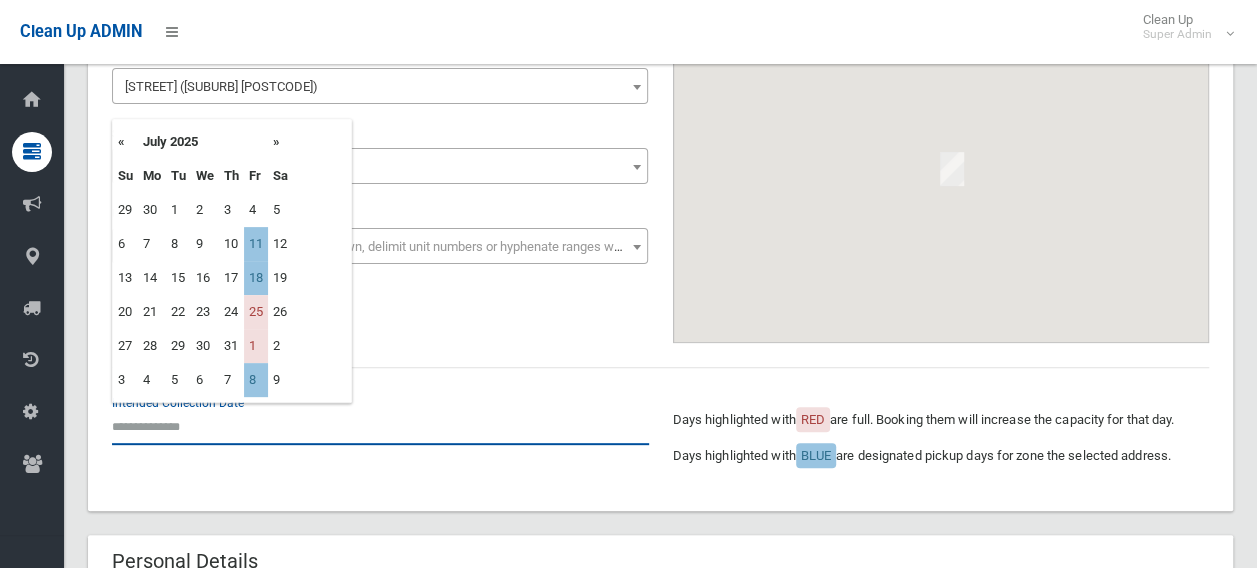 click at bounding box center [380, 426] 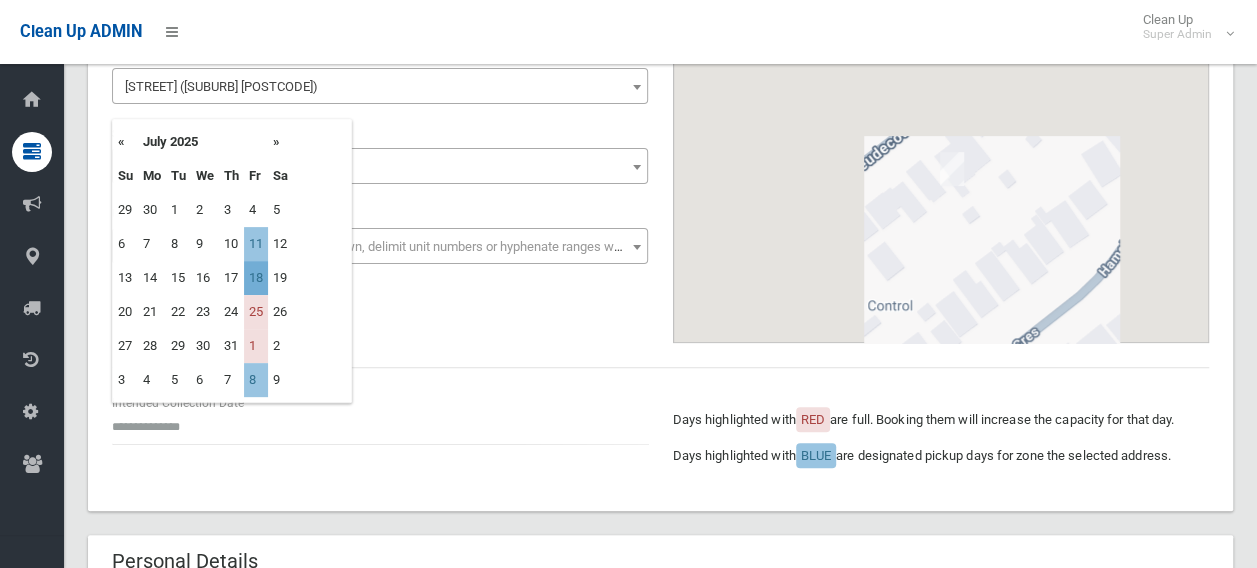 click on "18" at bounding box center (256, 244) 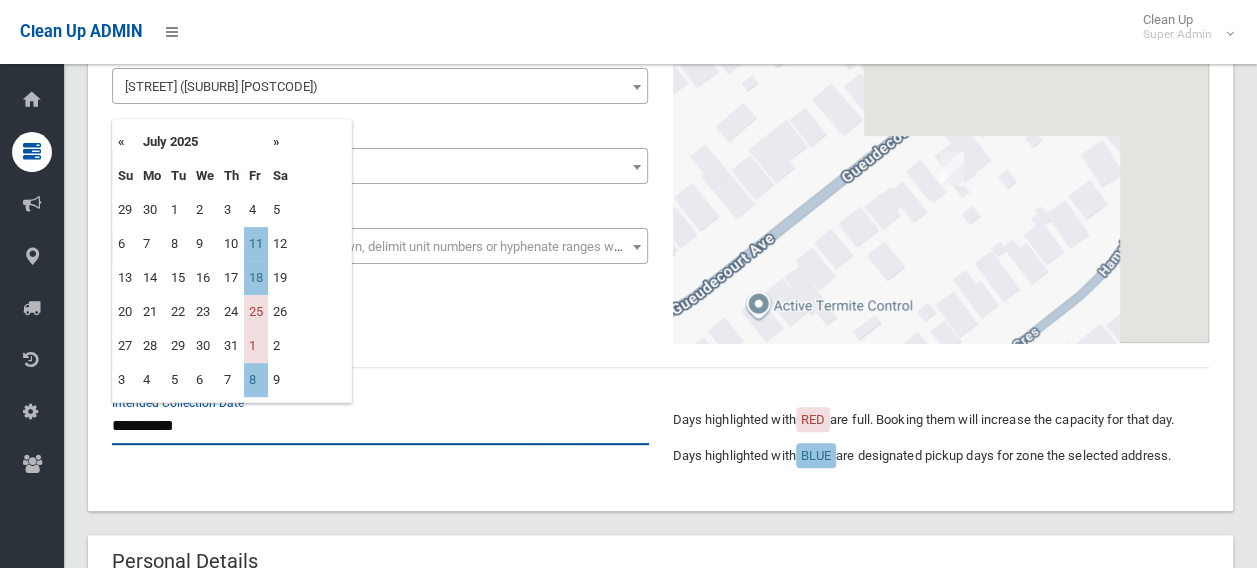 click on "**********" at bounding box center (380, 426) 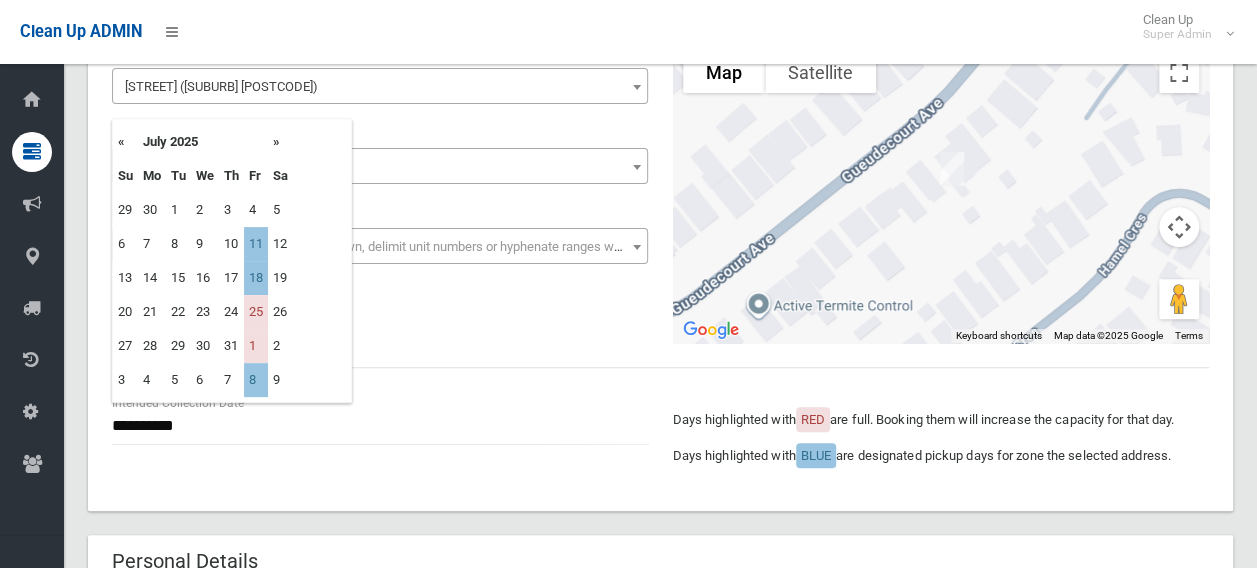 click on "»" at bounding box center (280, 142) 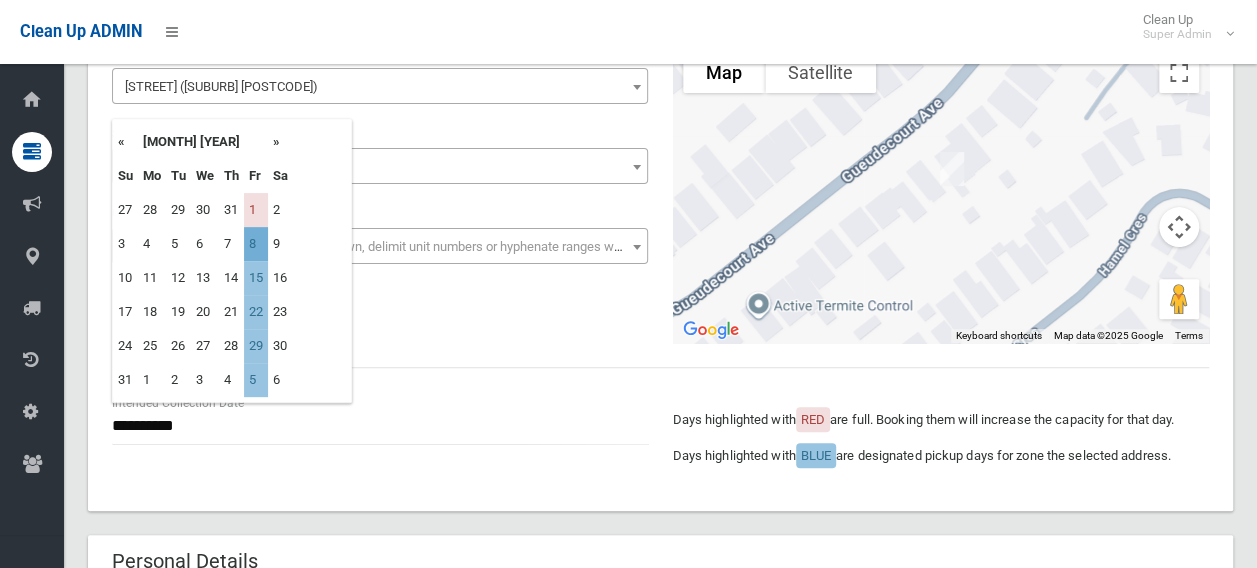 click on "8" at bounding box center [256, 244] 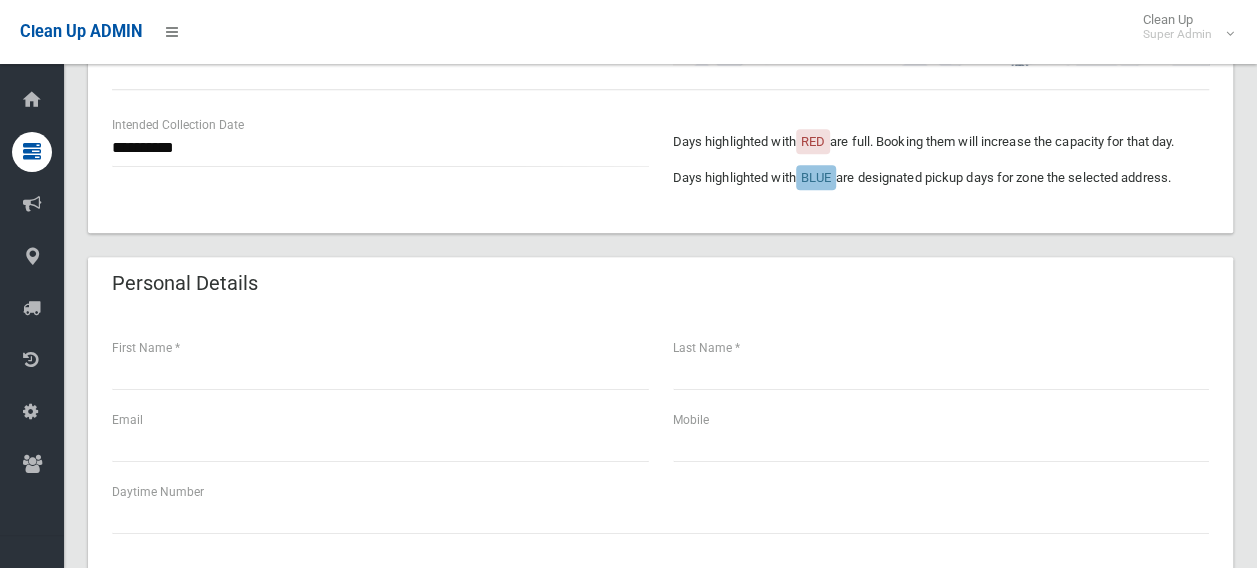 scroll, scrollTop: 600, scrollLeft: 0, axis: vertical 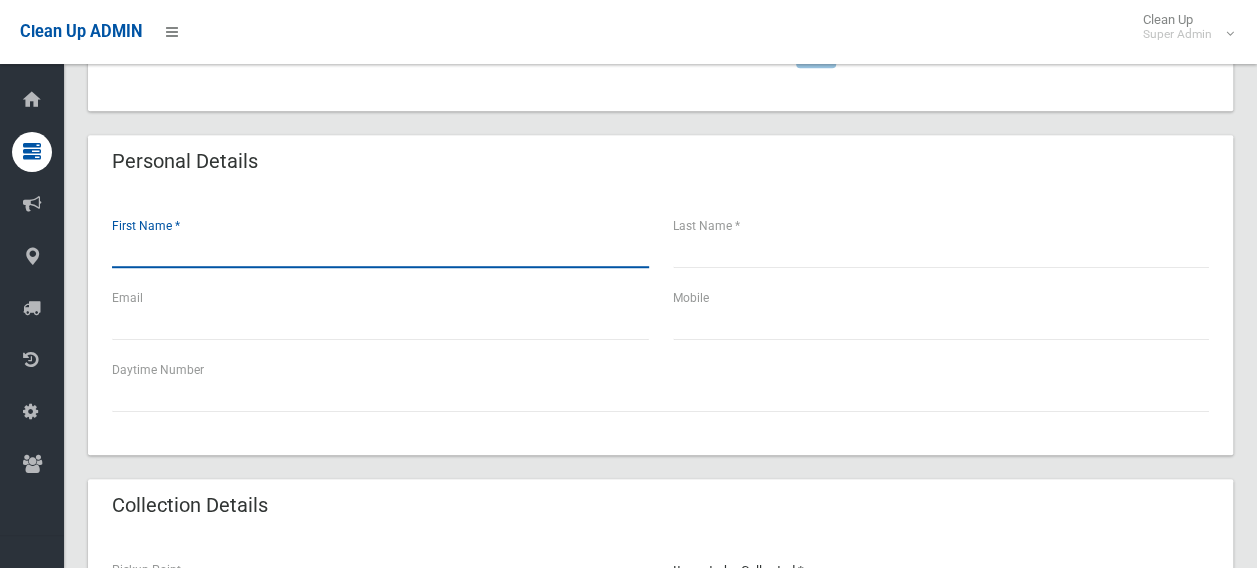click at bounding box center [380, 249] 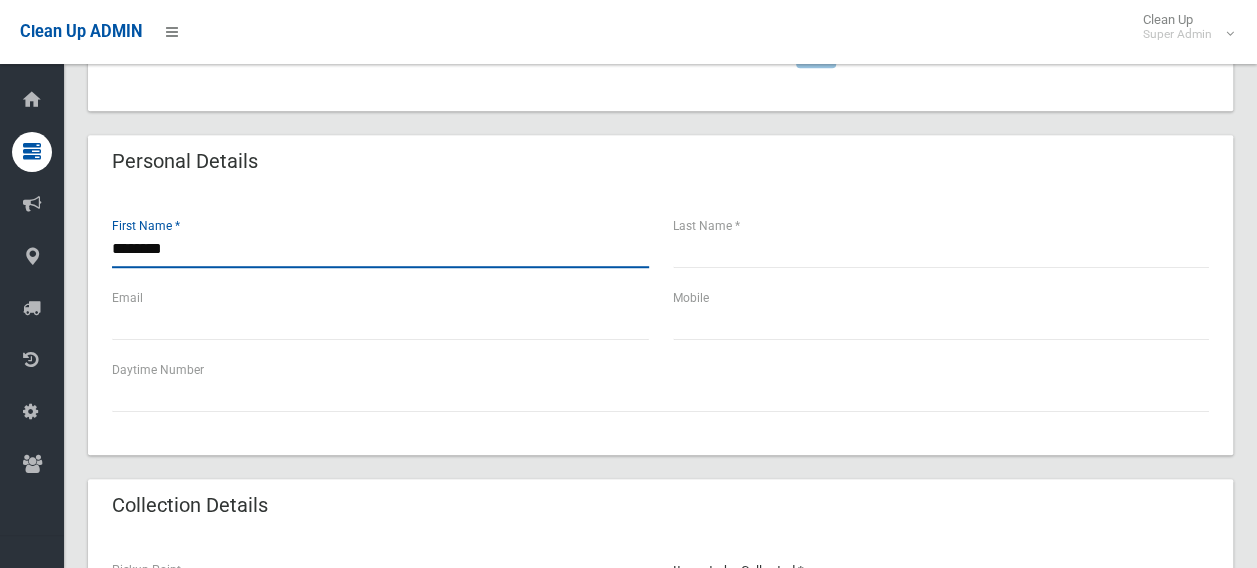 type on "********" 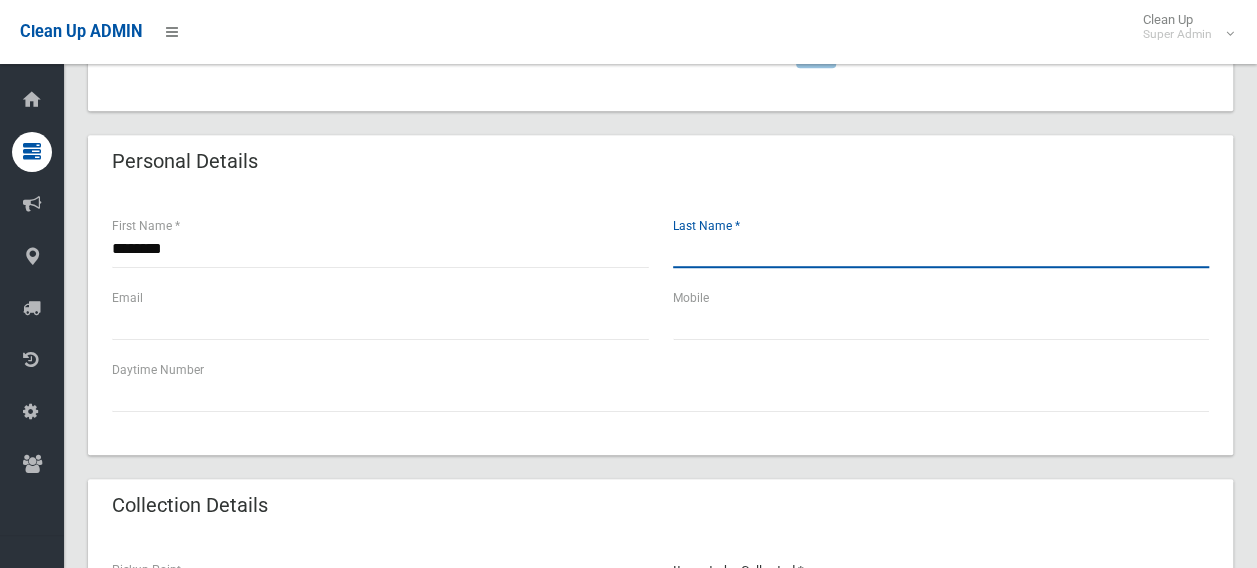 click at bounding box center (941, 249) 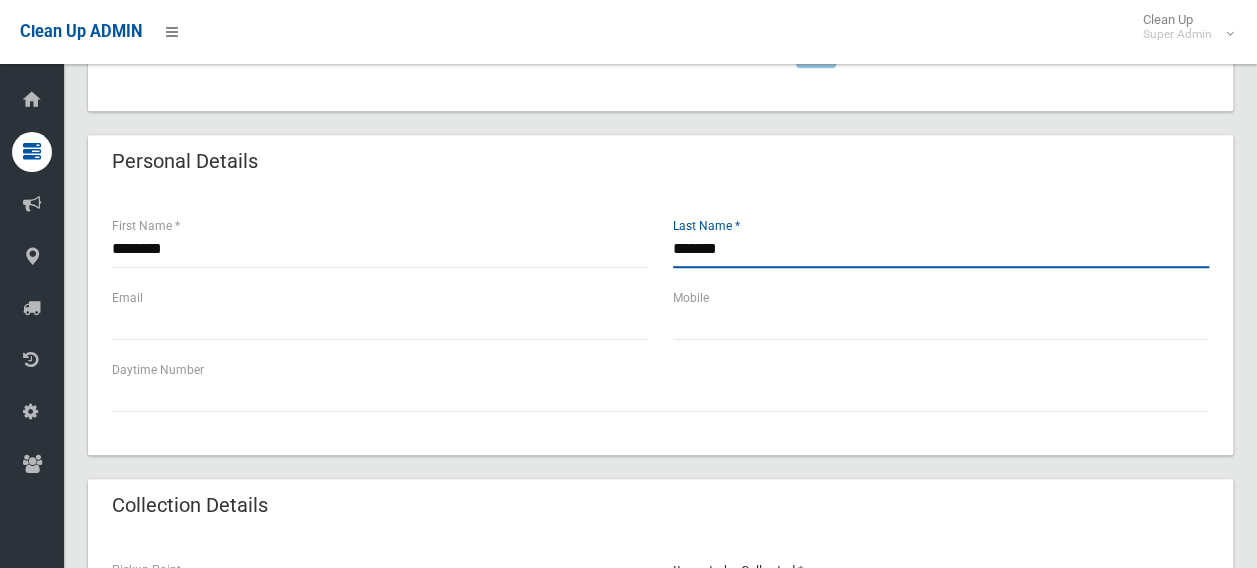 type on "*******" 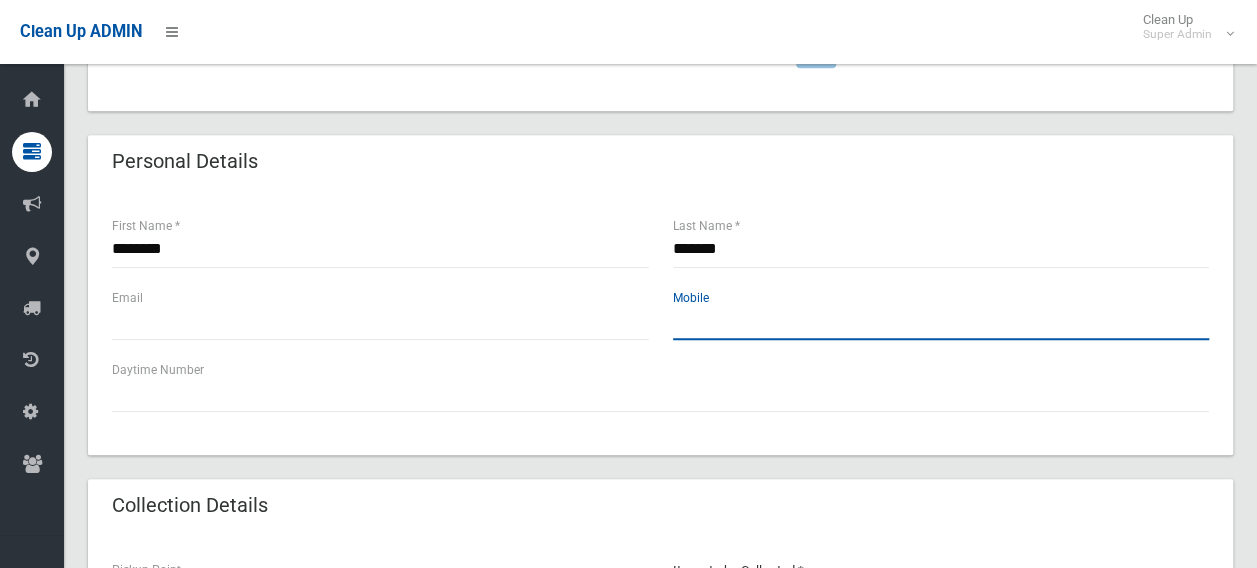 click at bounding box center [941, 321] 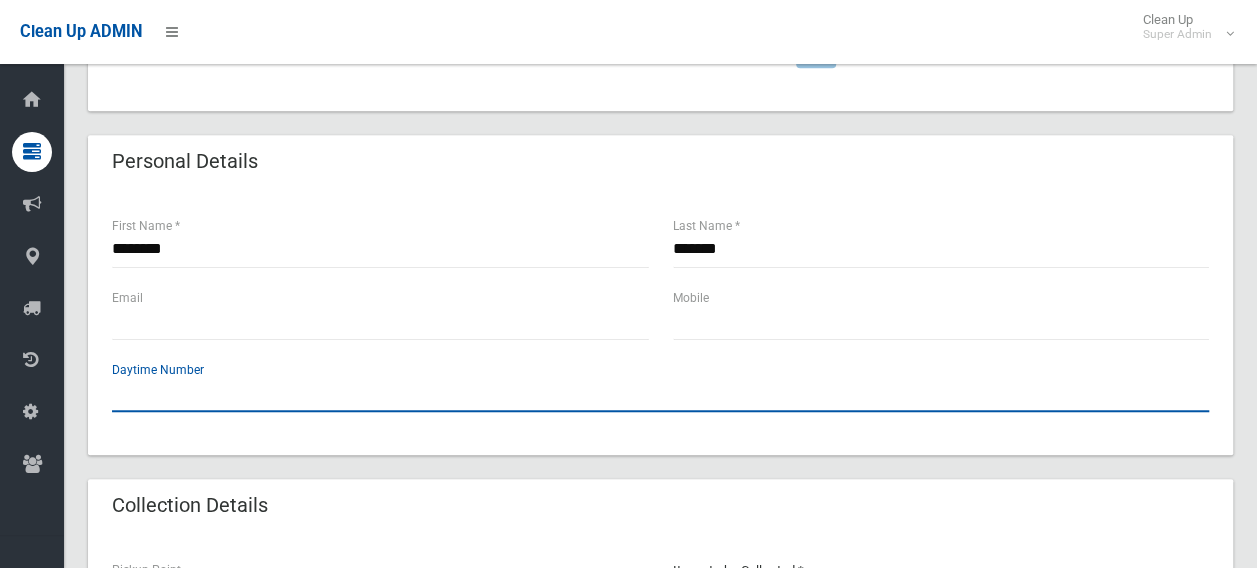click at bounding box center (660, 393) 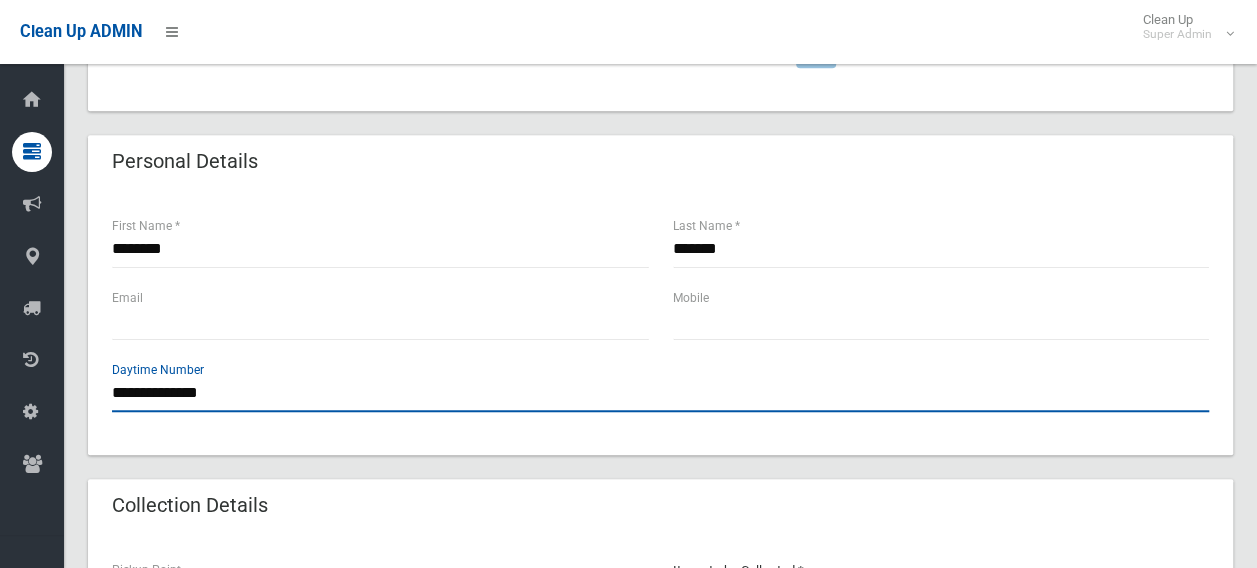 click on "**********" at bounding box center (660, 393) 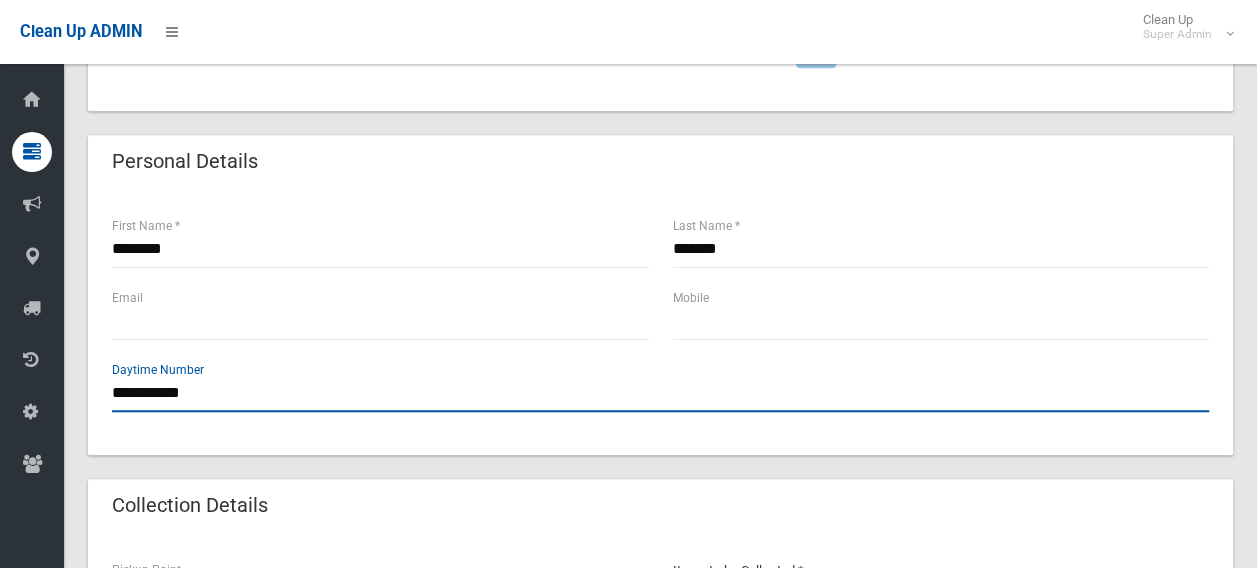 click on "**********" at bounding box center (660, 393) 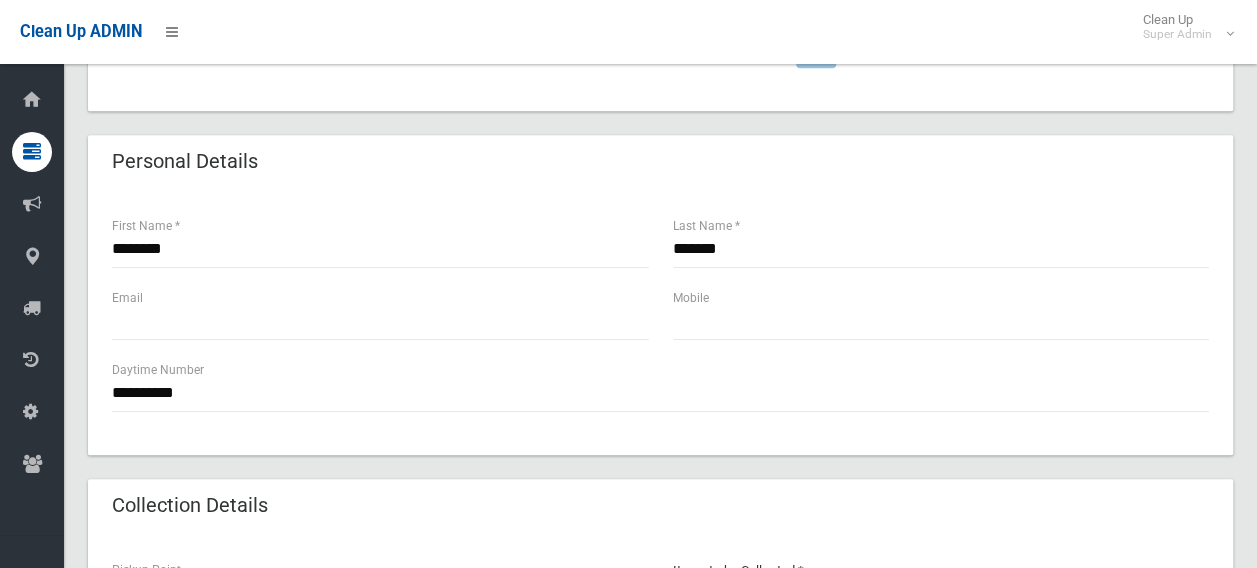 click on "**********" at bounding box center [660, -135] 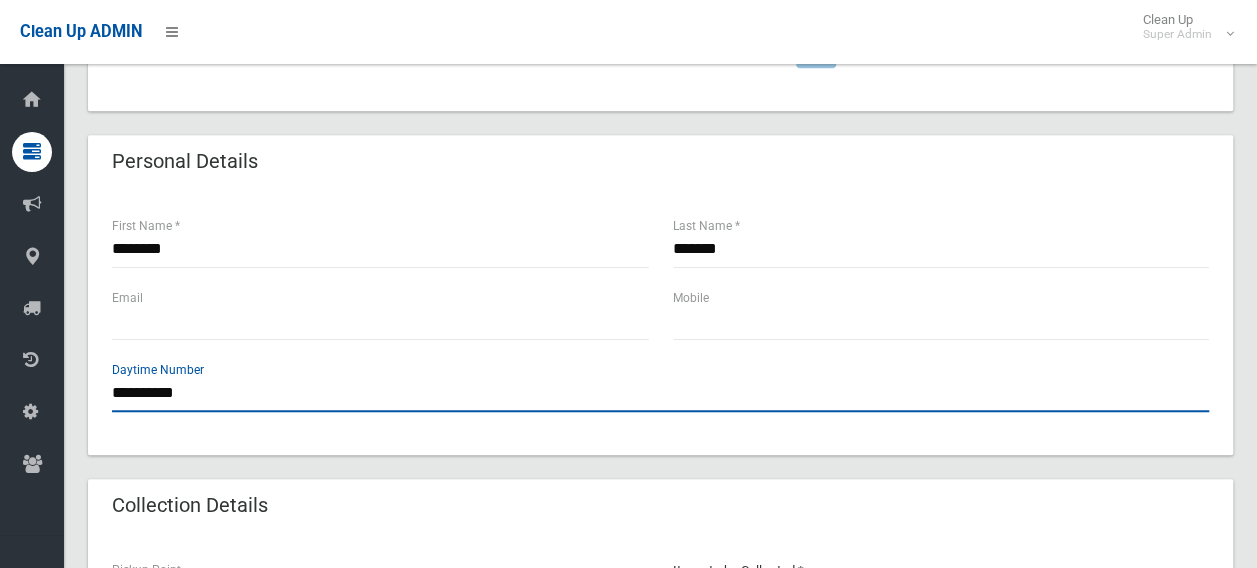 click on "**********" at bounding box center (660, 393) 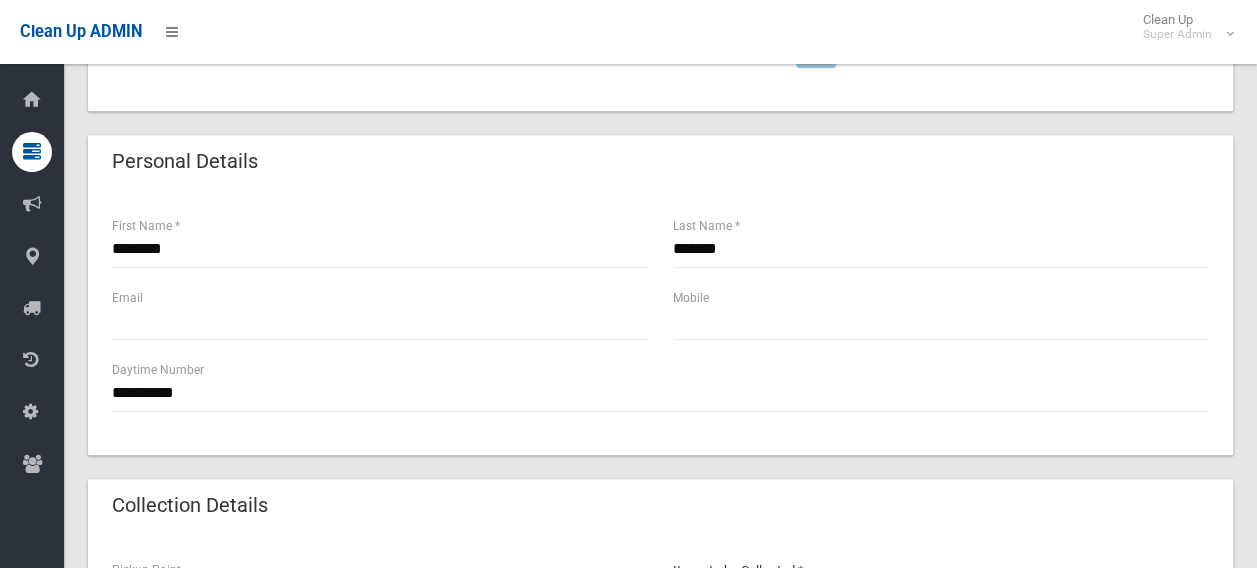 click on "**********" at bounding box center [660, -135] 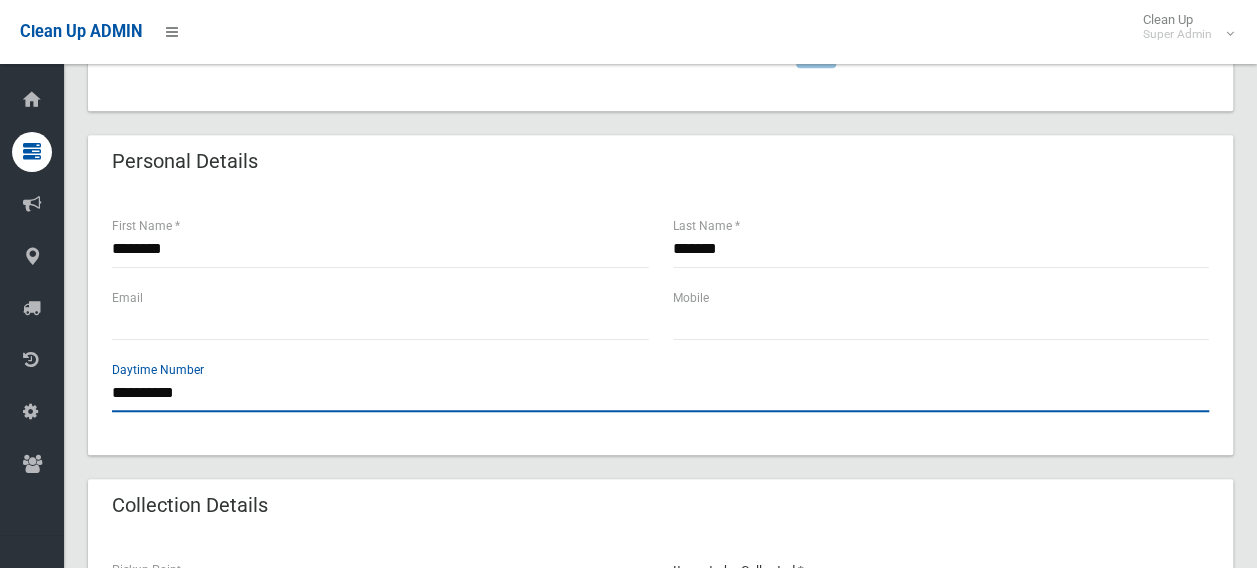 click on "**********" at bounding box center (660, 393) 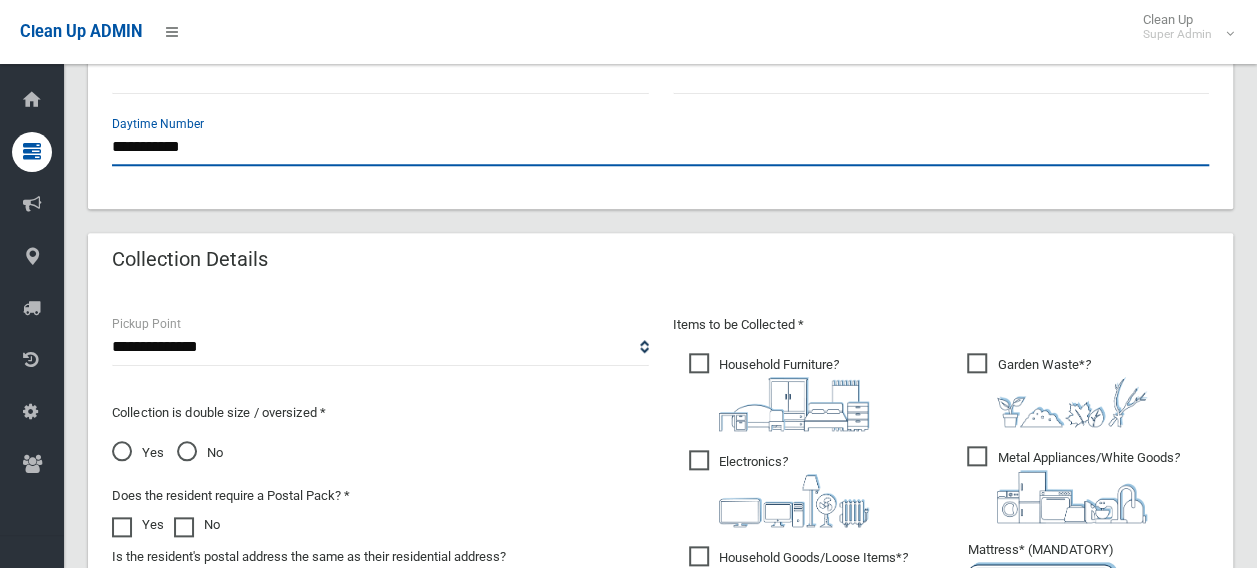 scroll, scrollTop: 900, scrollLeft: 0, axis: vertical 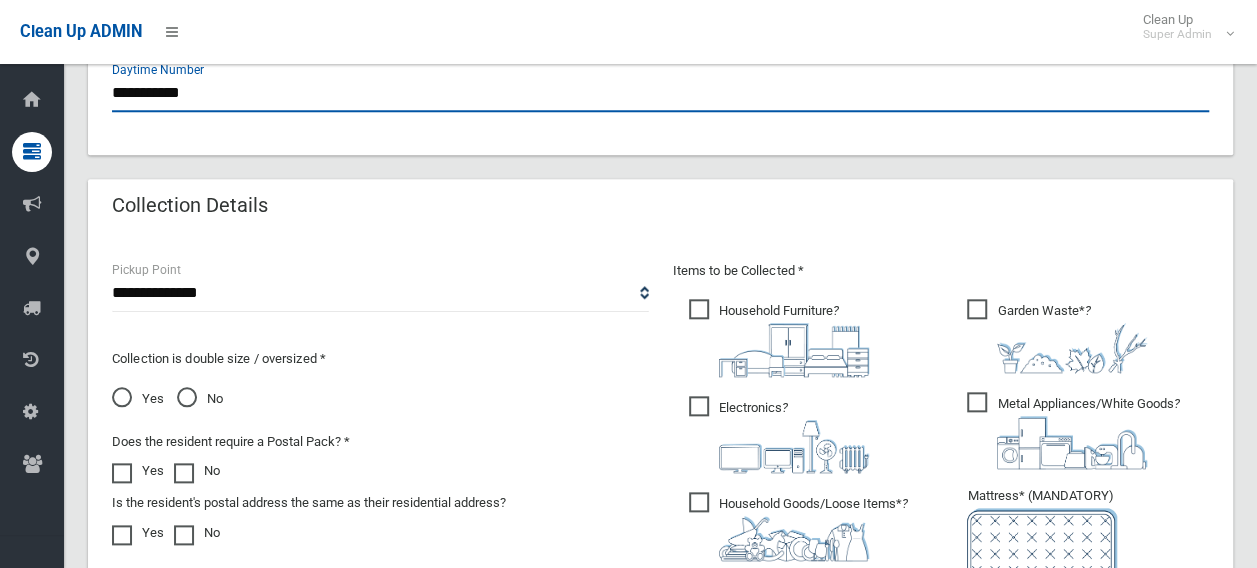 type on "**********" 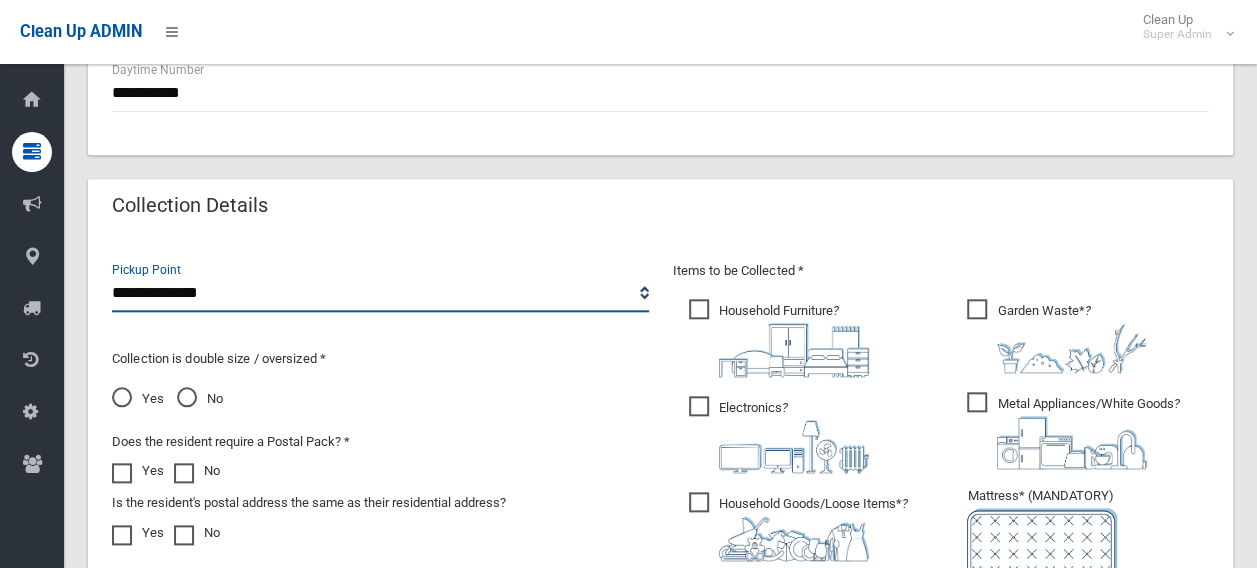 click on "**********" at bounding box center [380, 293] 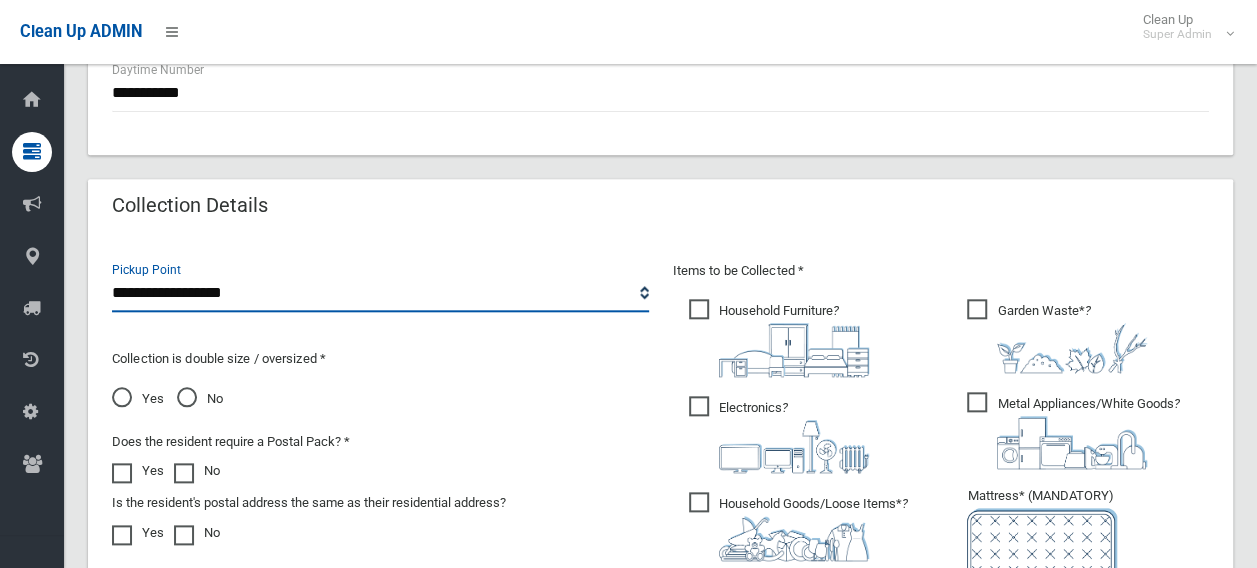 click on "**********" at bounding box center (380, 293) 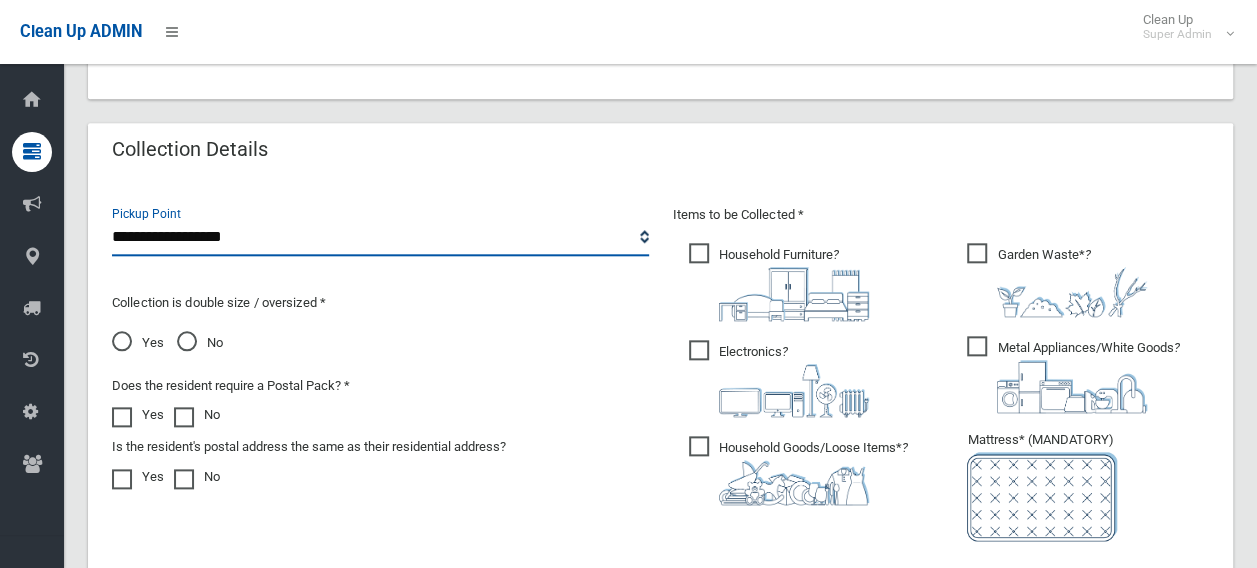 scroll, scrollTop: 1100, scrollLeft: 0, axis: vertical 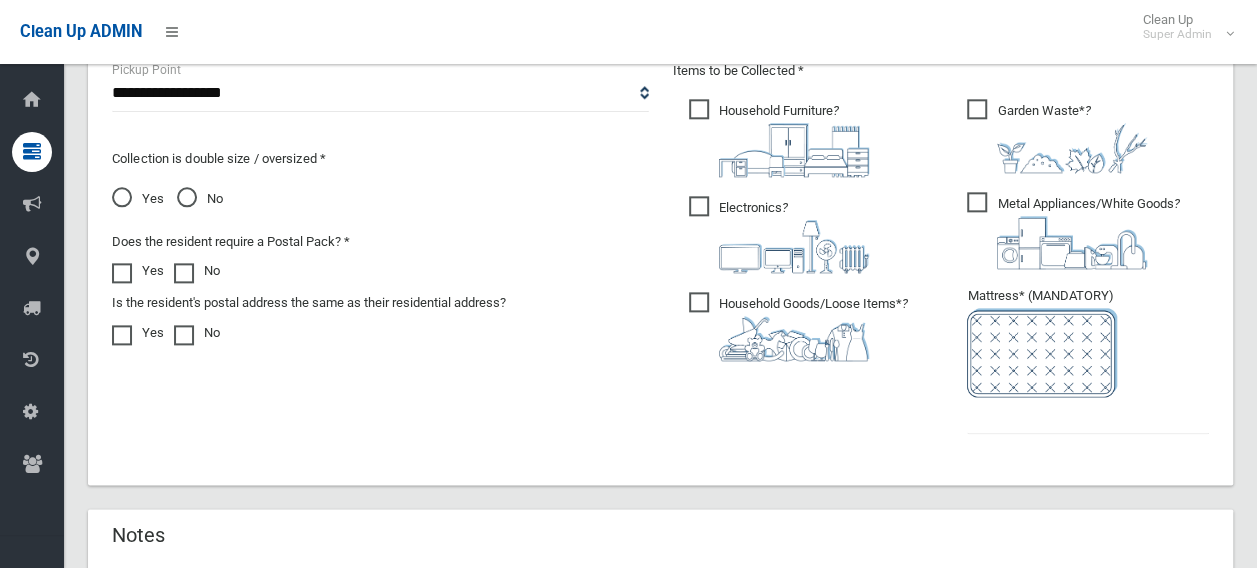 click on "No" at bounding box center [138, 199] 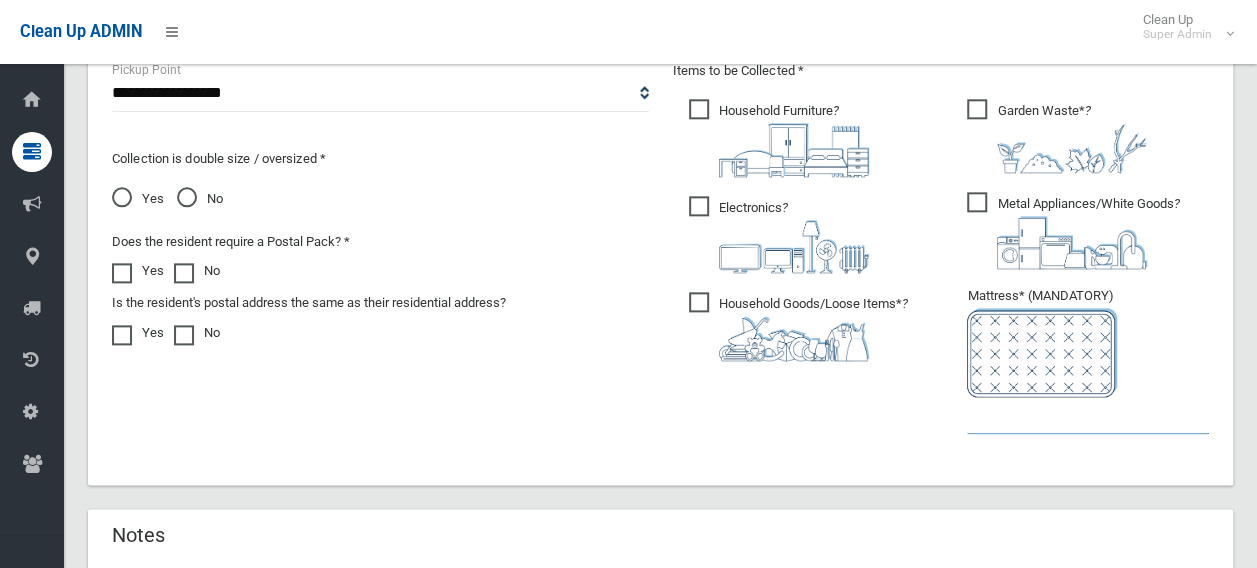 click at bounding box center [1088, 415] 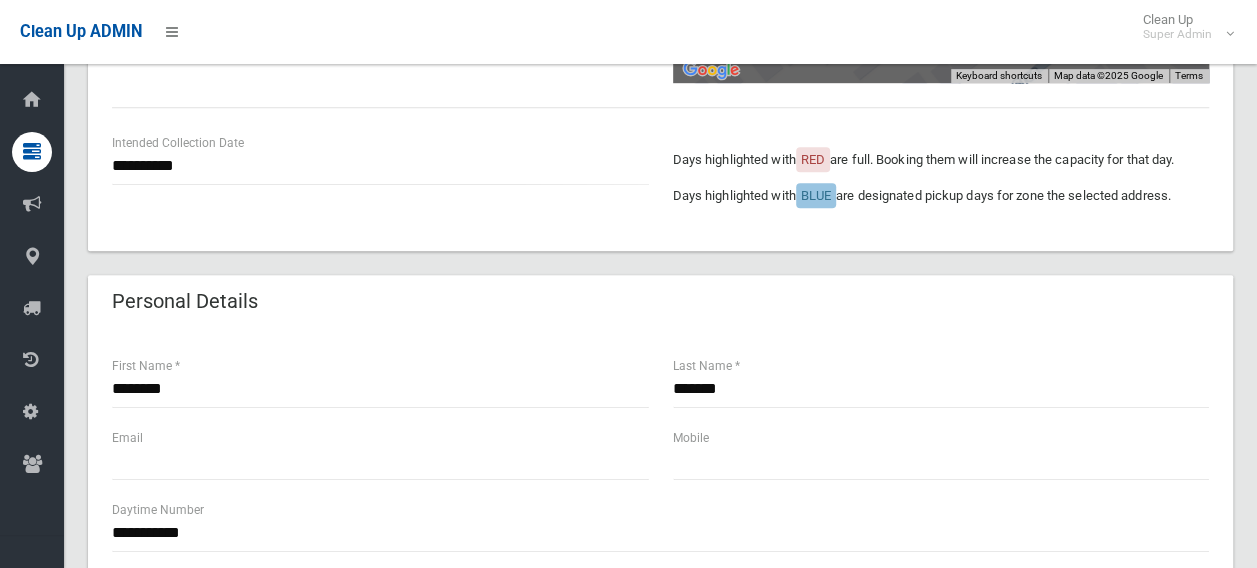 scroll, scrollTop: 600, scrollLeft: 0, axis: vertical 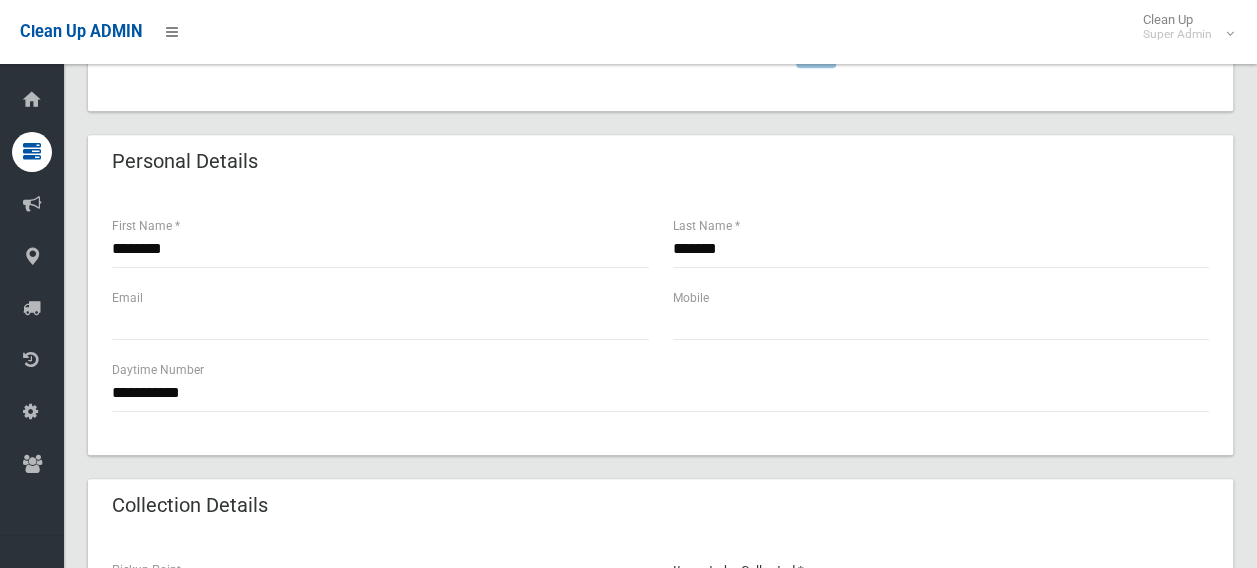 type on "*" 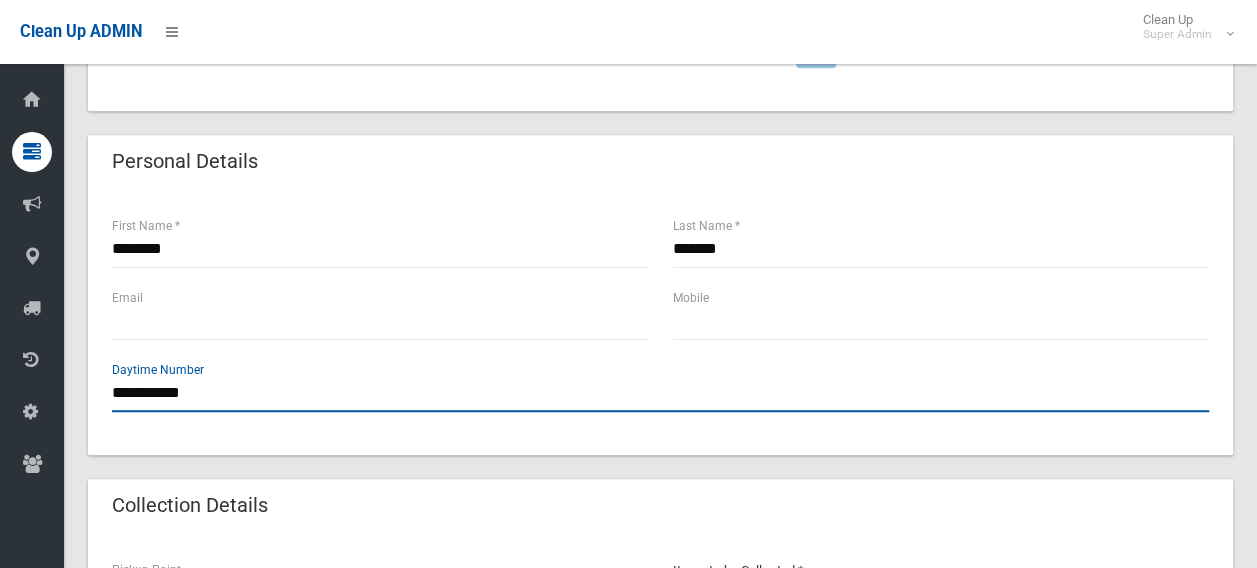click on "**********" at bounding box center [660, 393] 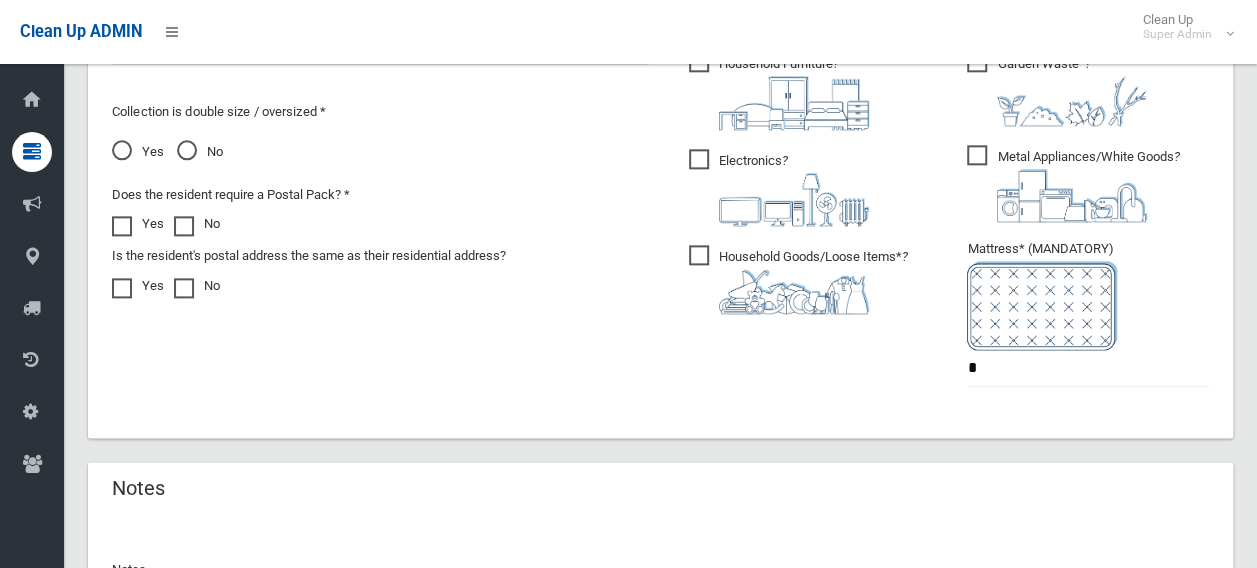 scroll, scrollTop: 1400, scrollLeft: 0, axis: vertical 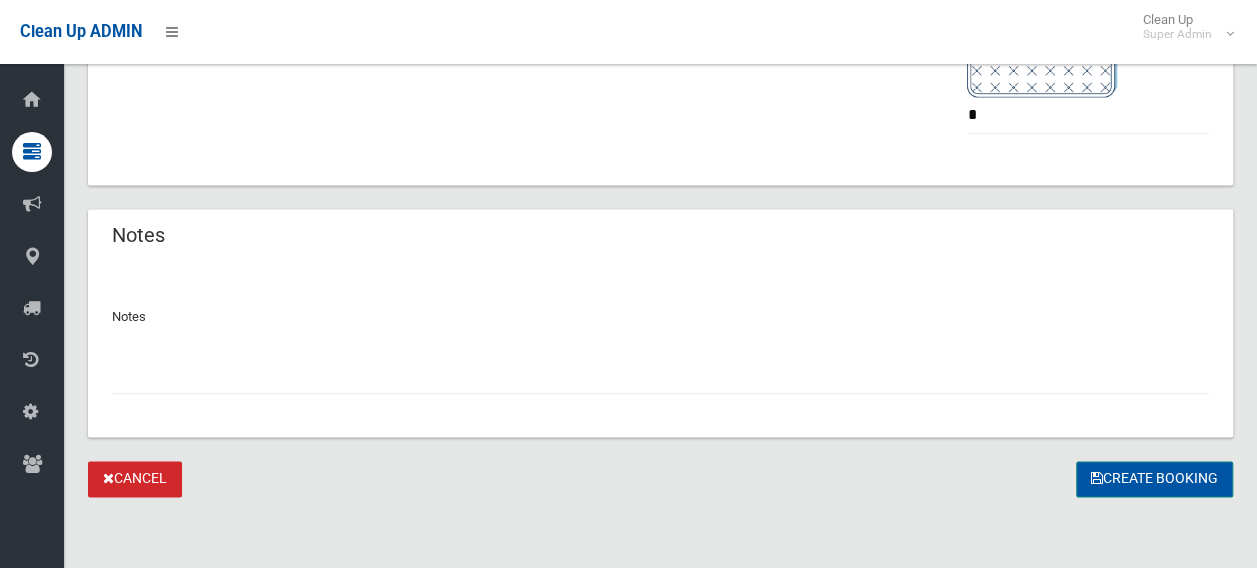 type on "**********" 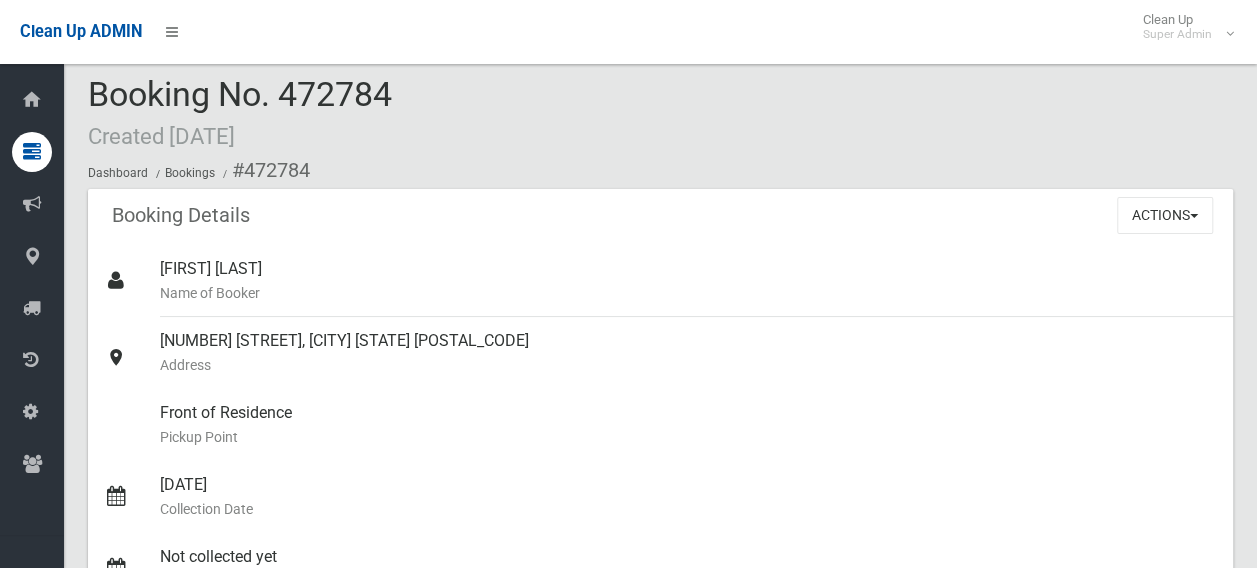 scroll, scrollTop: 0, scrollLeft: 0, axis: both 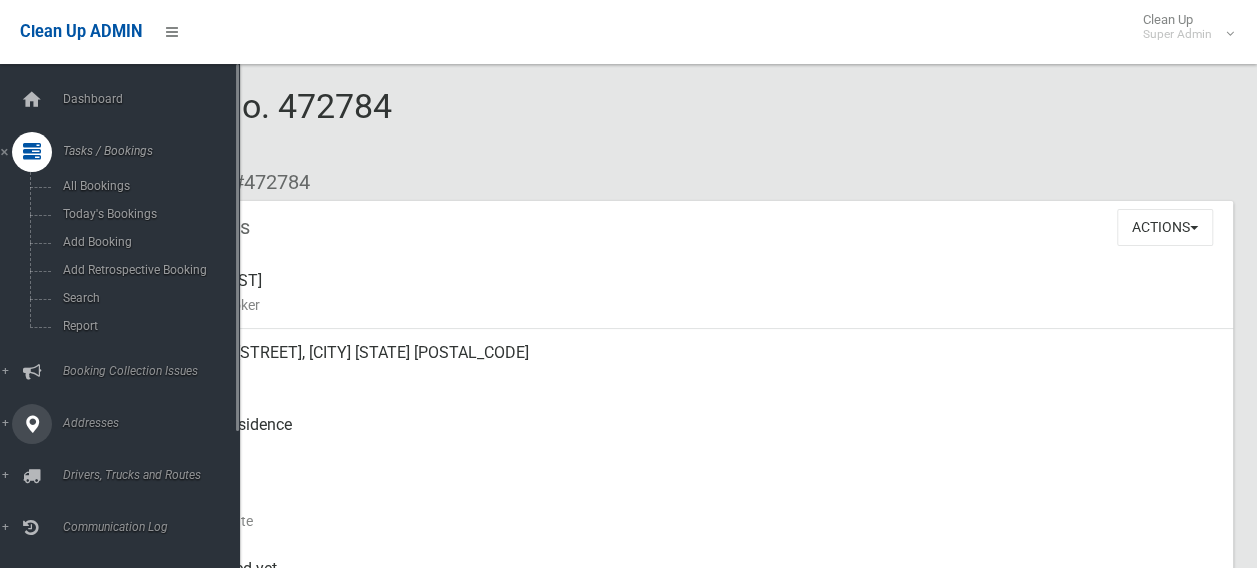 click at bounding box center [32, 424] 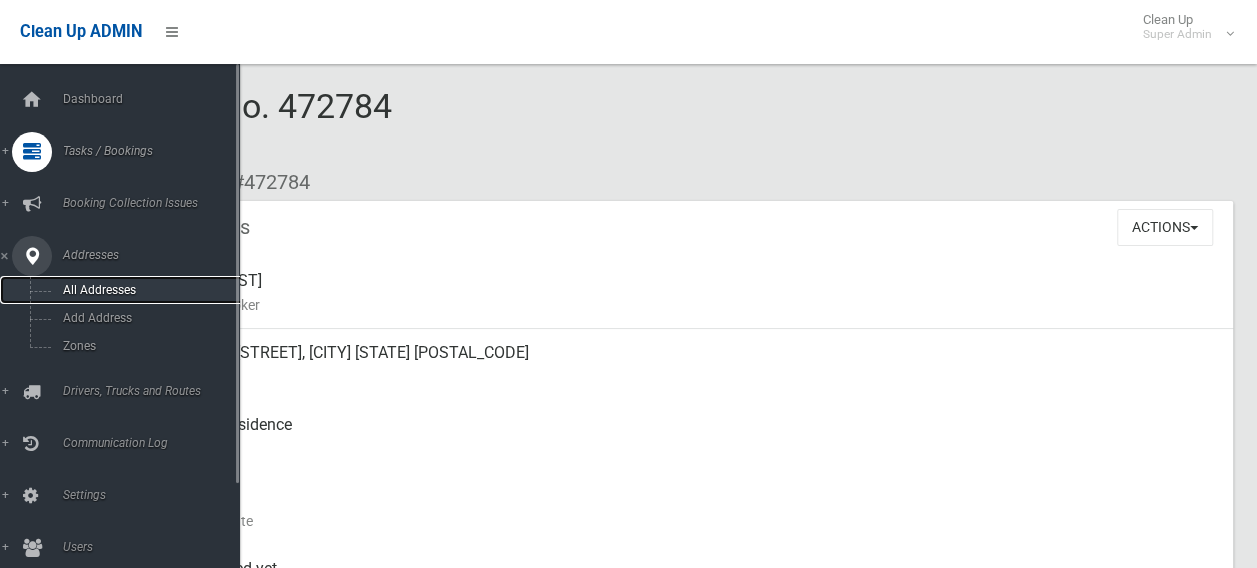 click on "All Addresses" at bounding box center [127, 290] 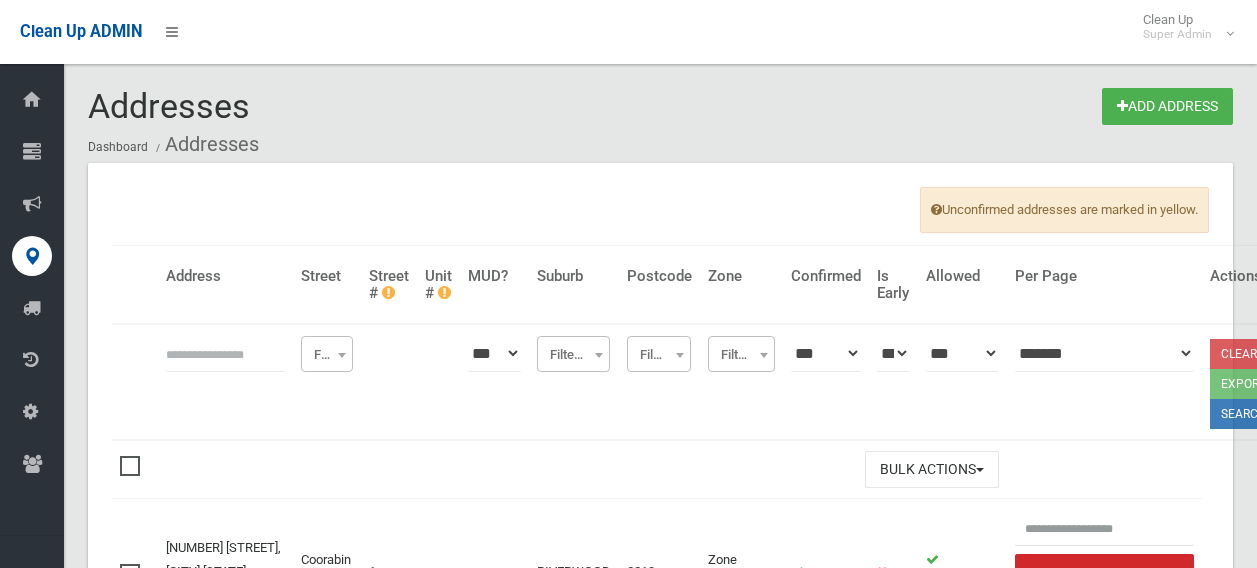 scroll, scrollTop: 0, scrollLeft: 0, axis: both 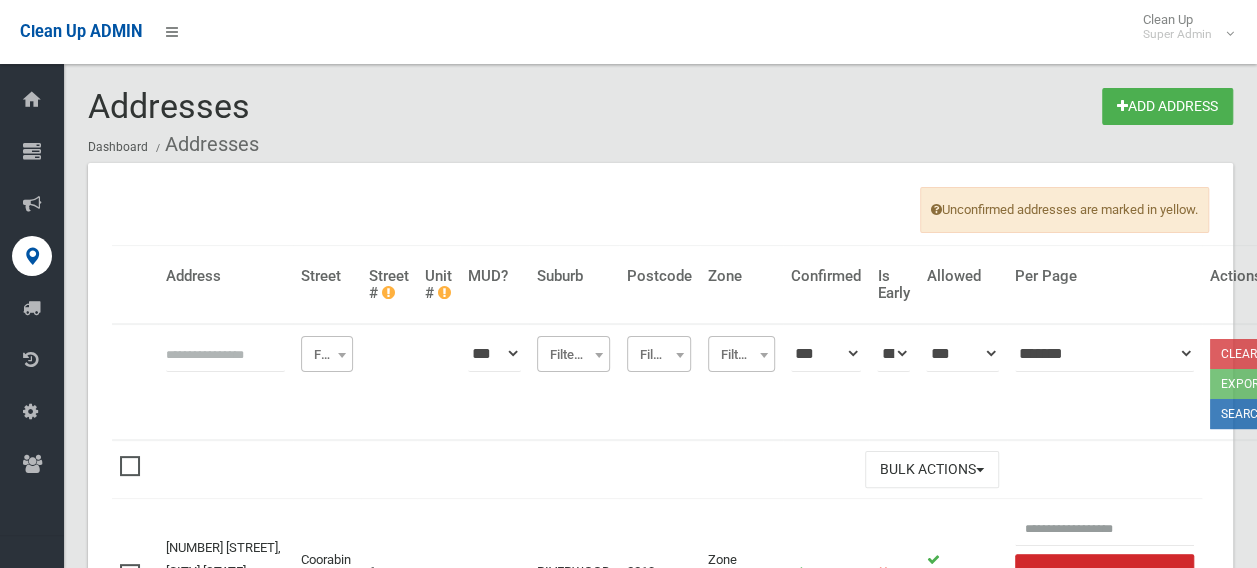 click at bounding box center (225, 353) 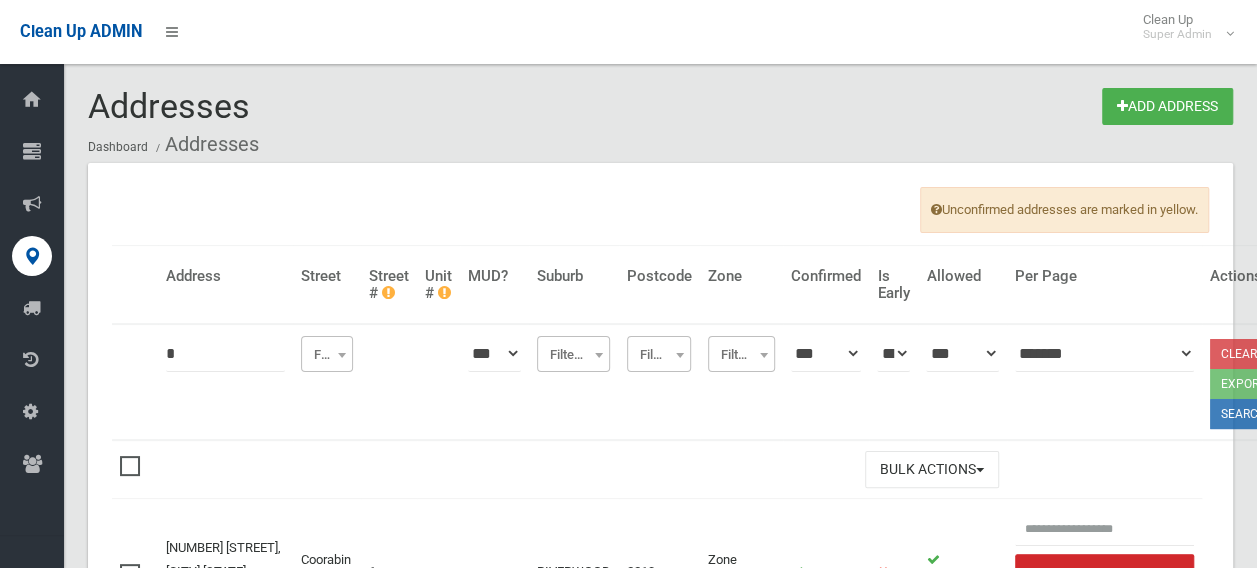 type on "*" 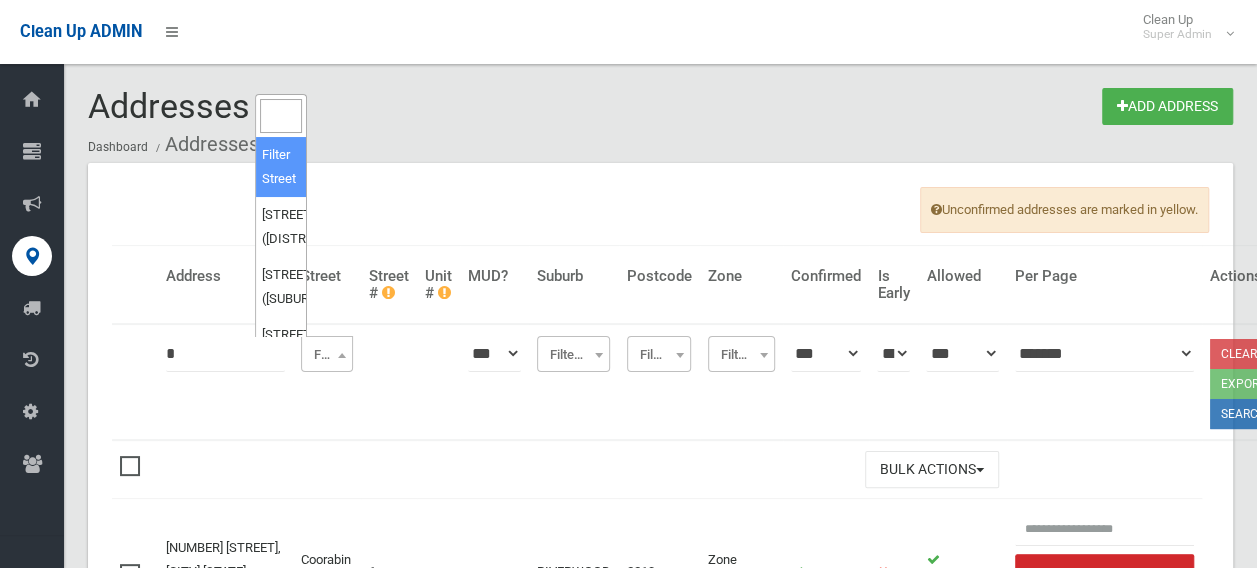 click at bounding box center (281, 116) 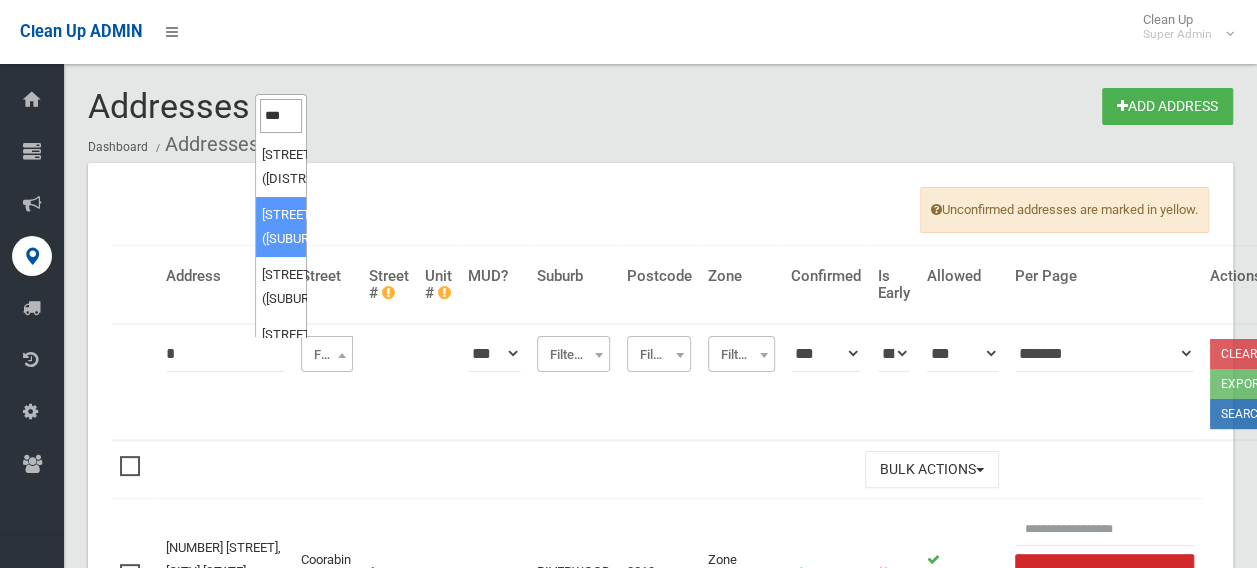type on "***" 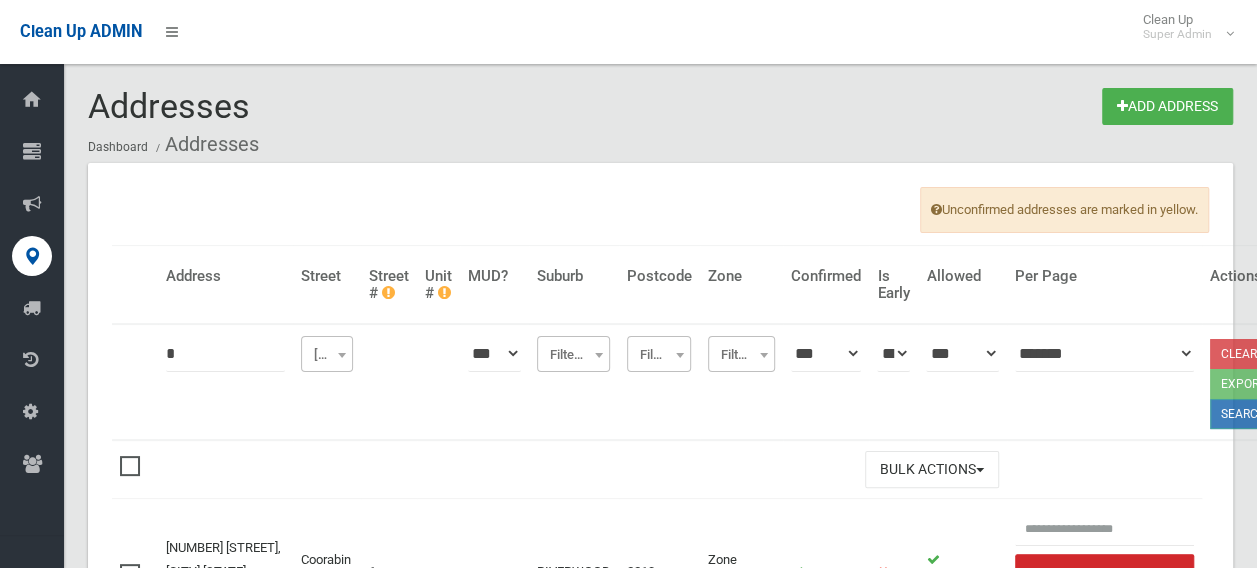 click on "Search" at bounding box center (1244, 414) 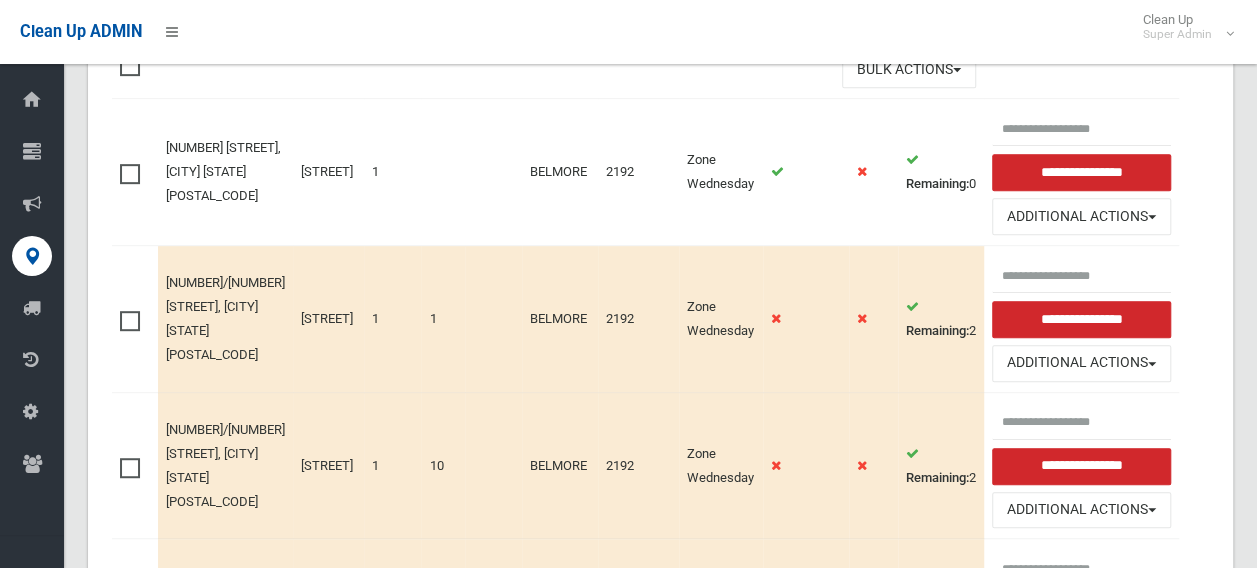 scroll, scrollTop: 500, scrollLeft: 0, axis: vertical 